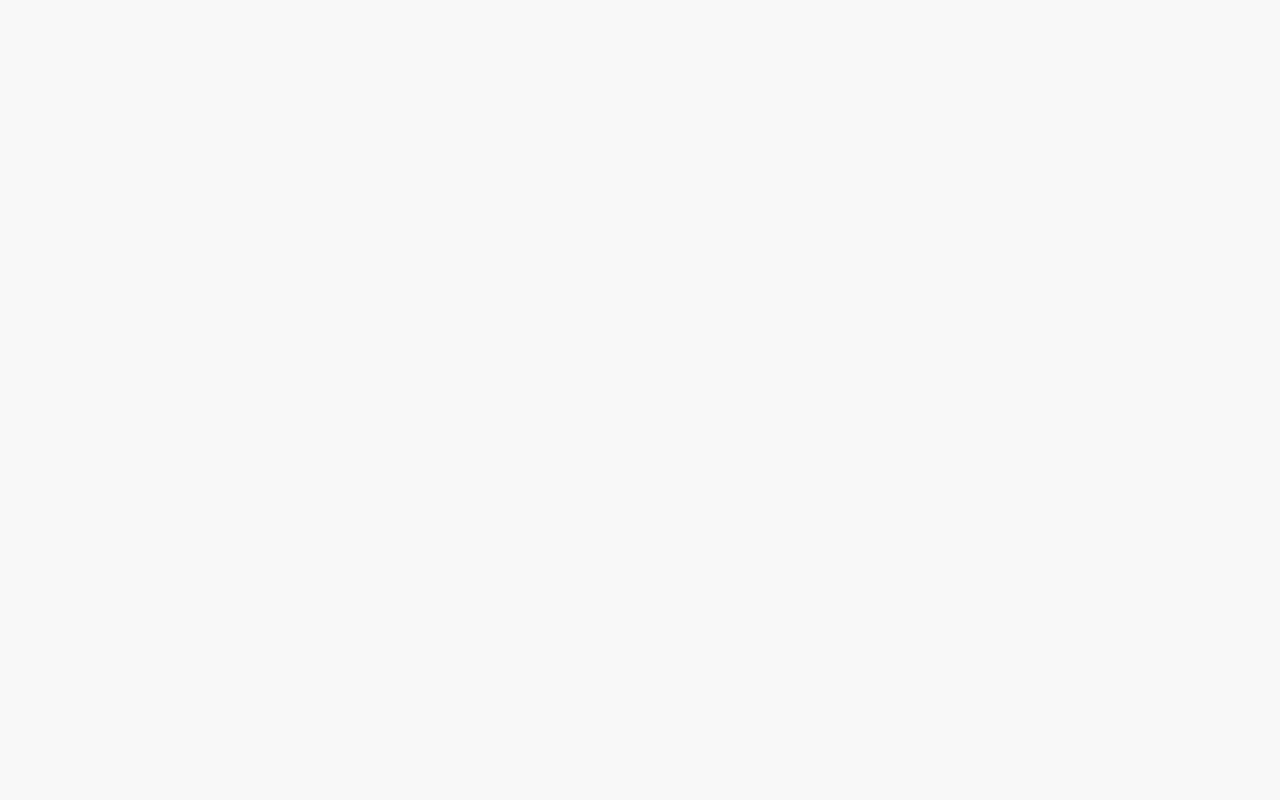 scroll, scrollTop: 0, scrollLeft: 0, axis: both 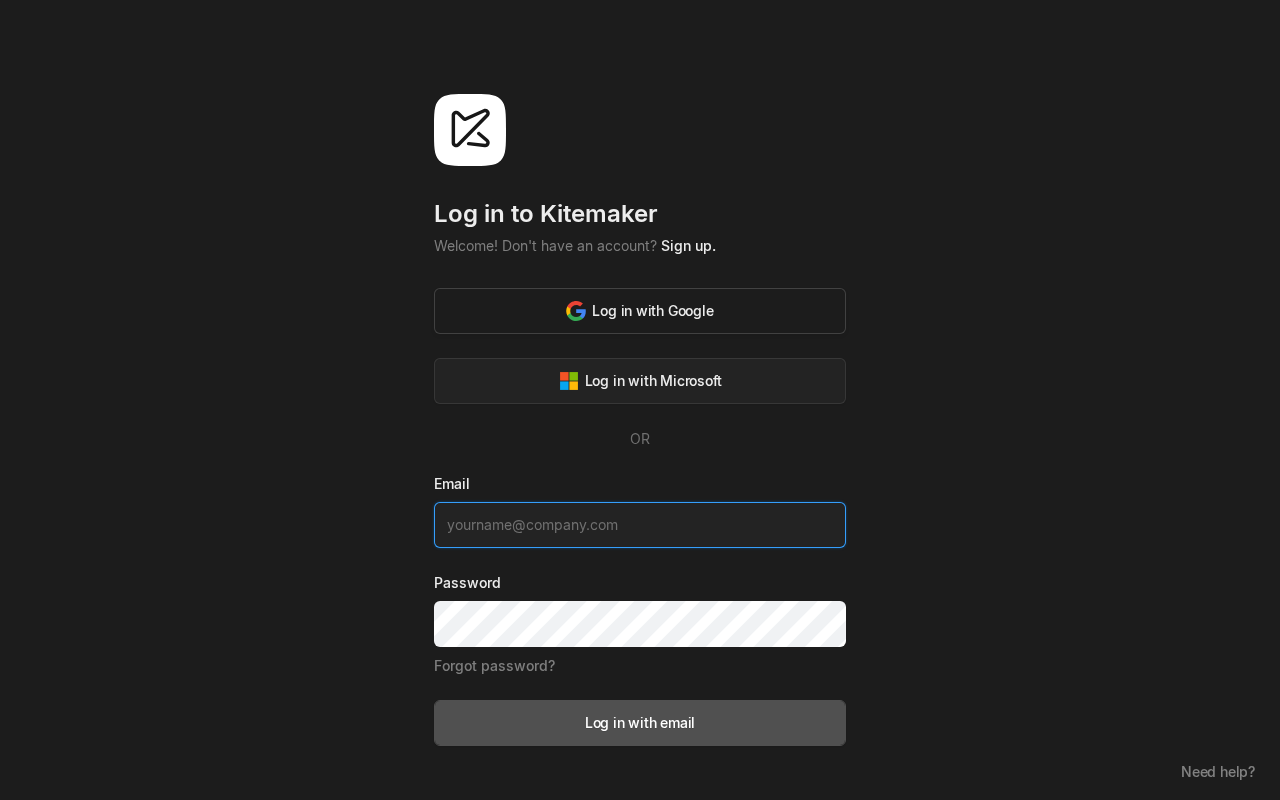 click on "Log in with   Google" at bounding box center [639, 310] 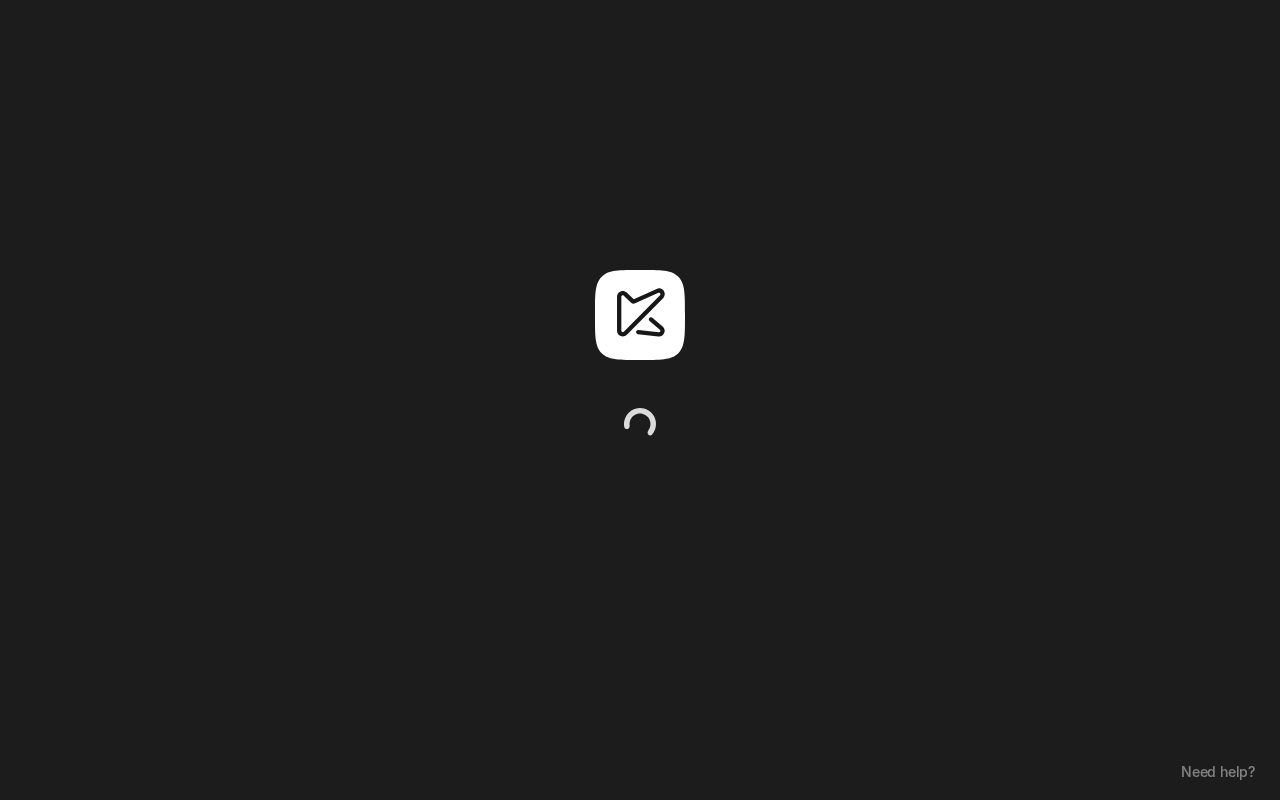 scroll, scrollTop: 0, scrollLeft: 0, axis: both 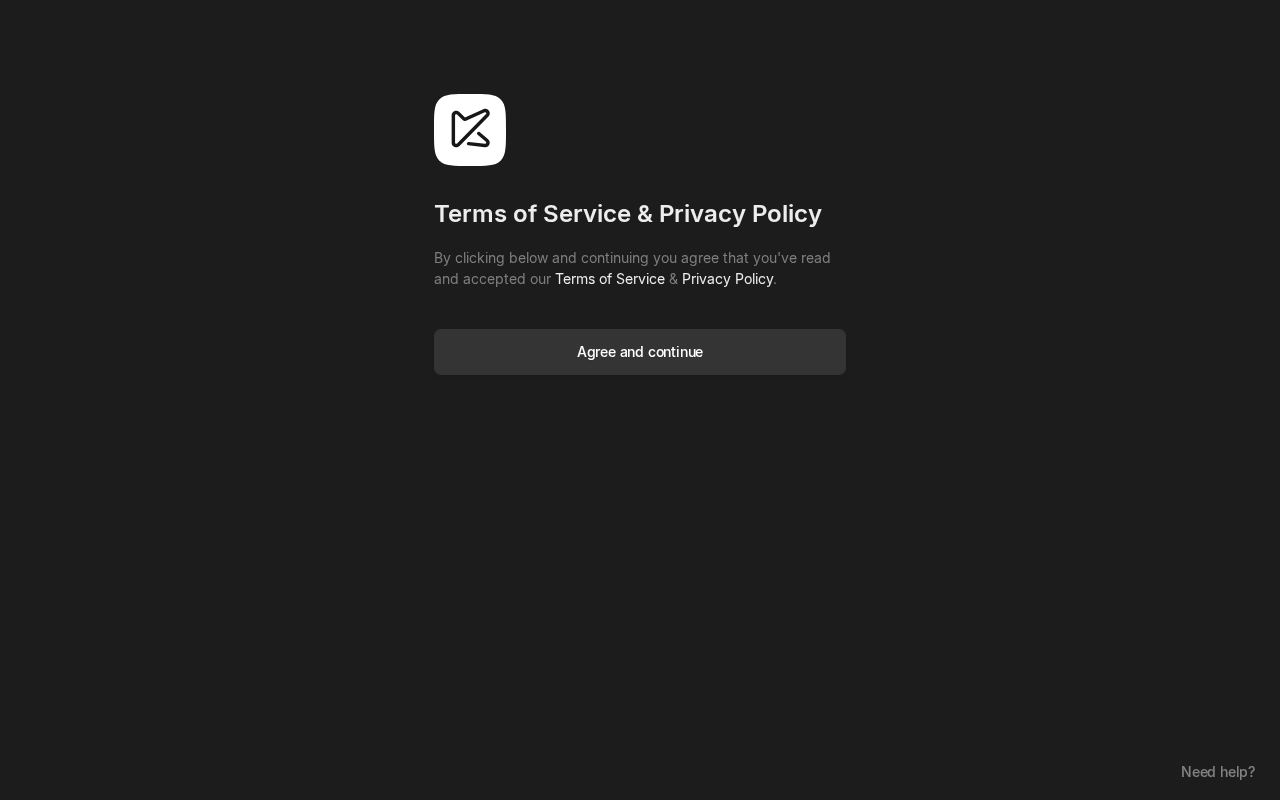 click on "Agree and continue" at bounding box center [640, 351] 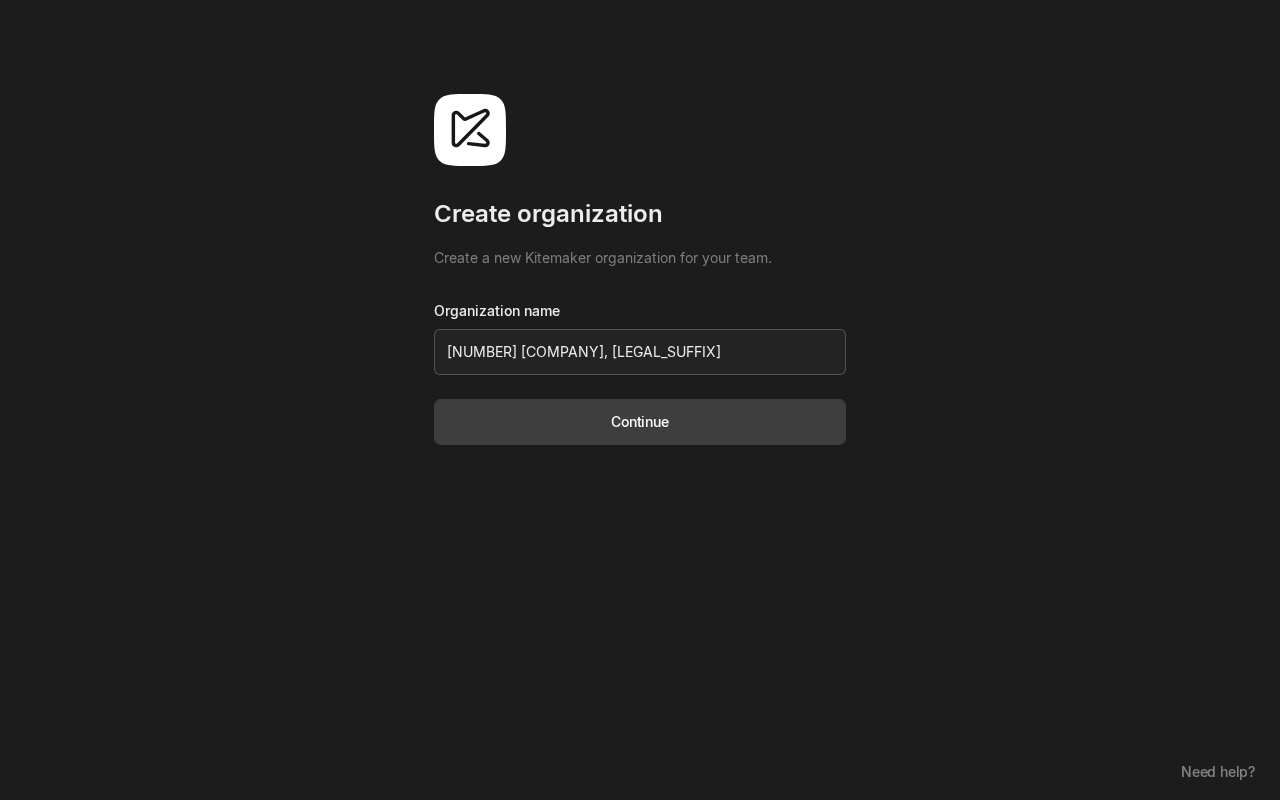 type on "[NUMBER] [COMPANY], [LEGAL_SUFFIX]" 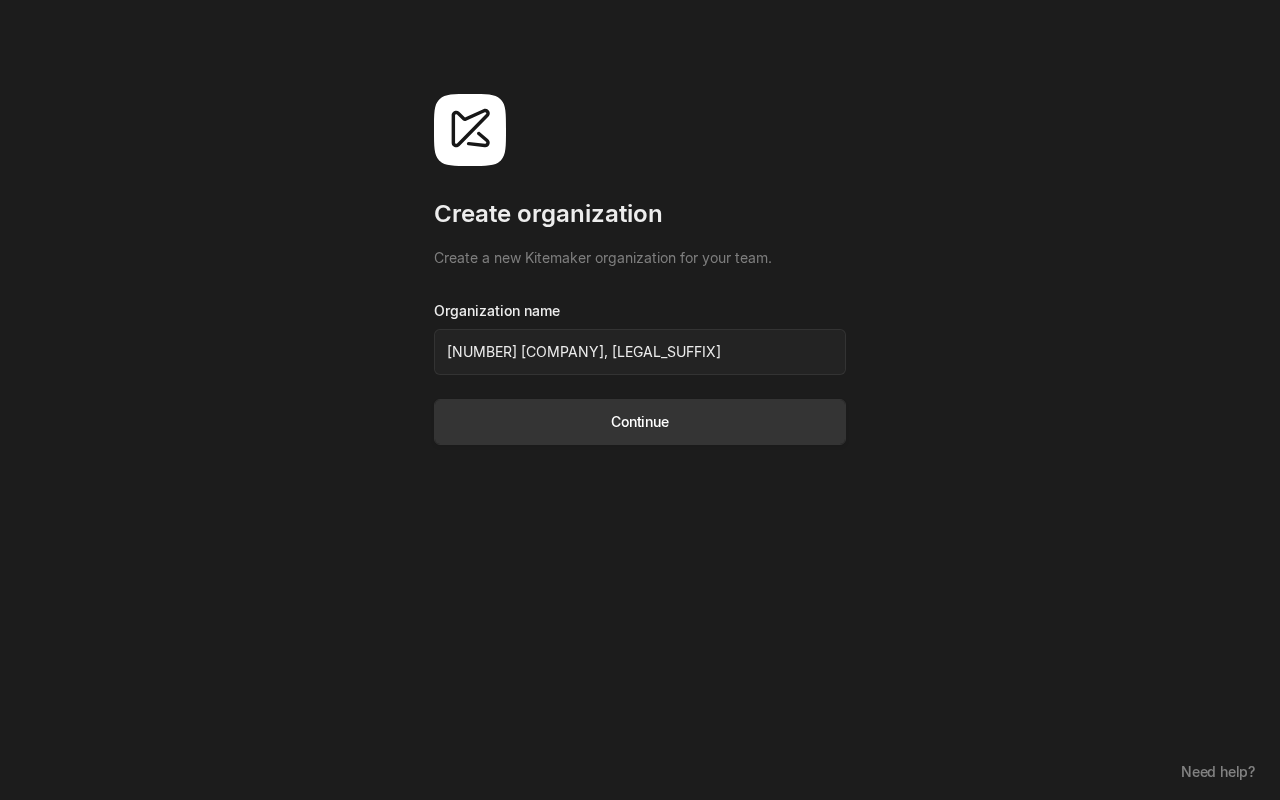 click on "Continue" at bounding box center [640, 422] 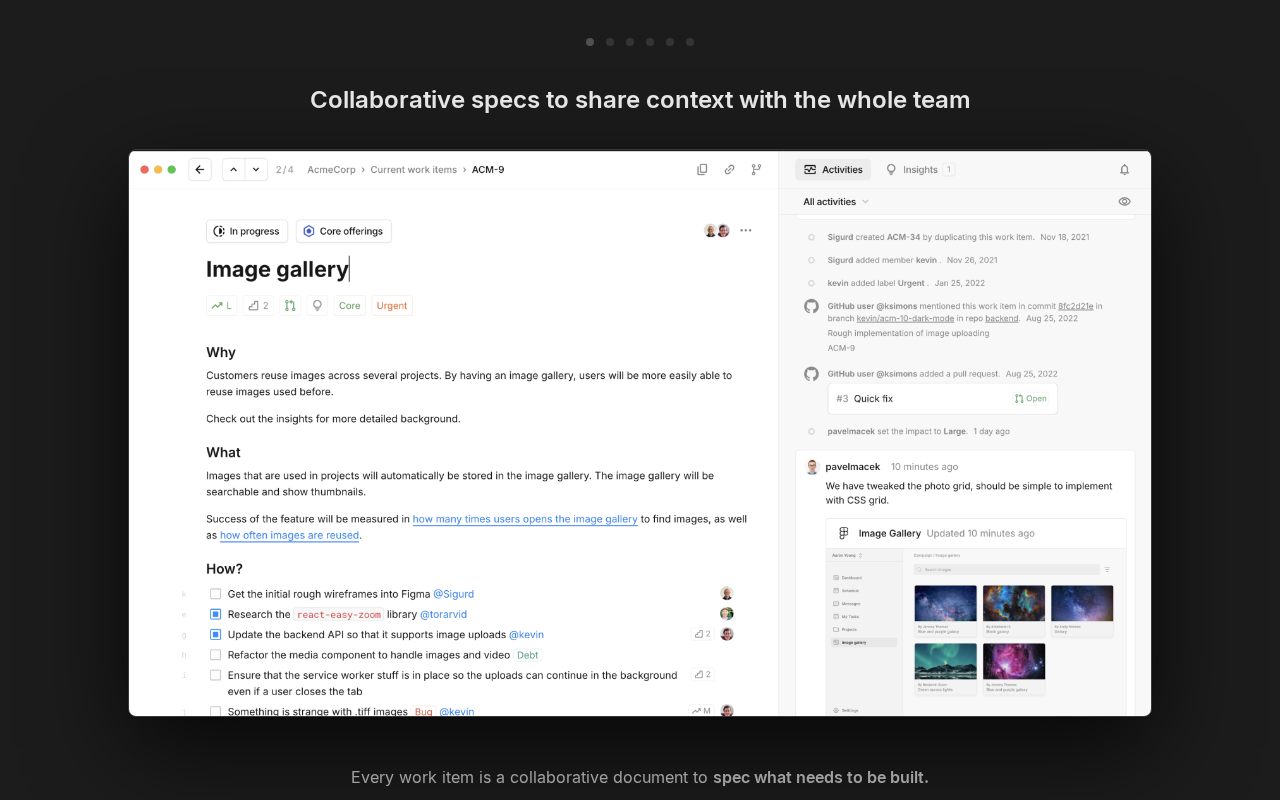 scroll, scrollTop: 344, scrollLeft: 0, axis: vertical 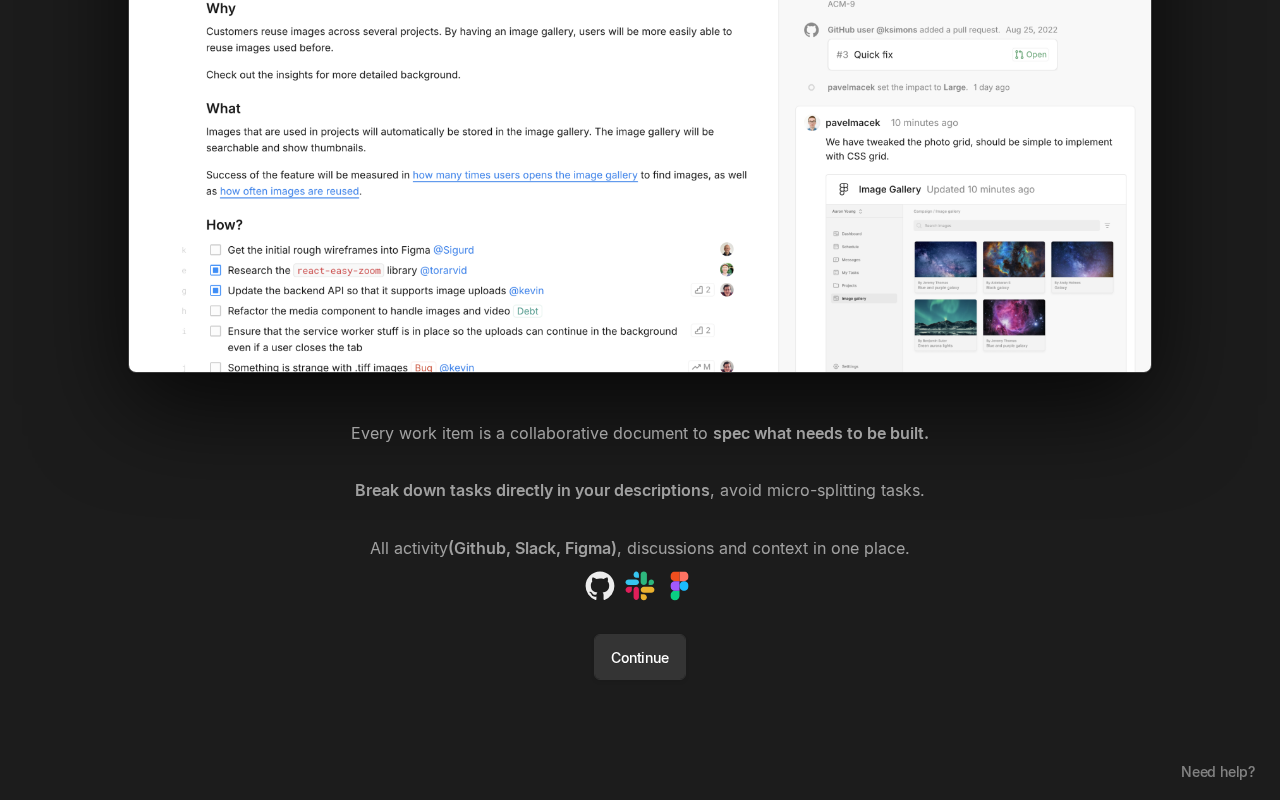 click on "Continue" at bounding box center (639, 657) 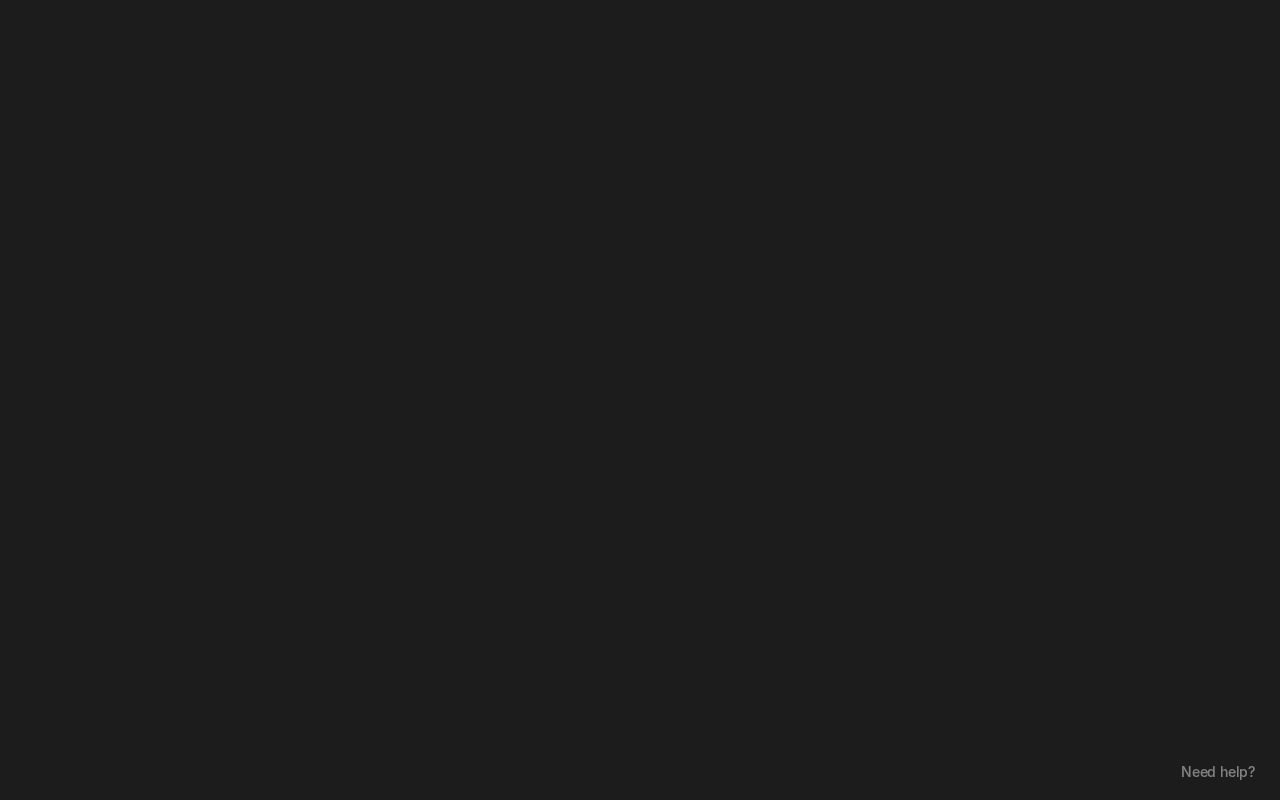 scroll, scrollTop: 0, scrollLeft: 0, axis: both 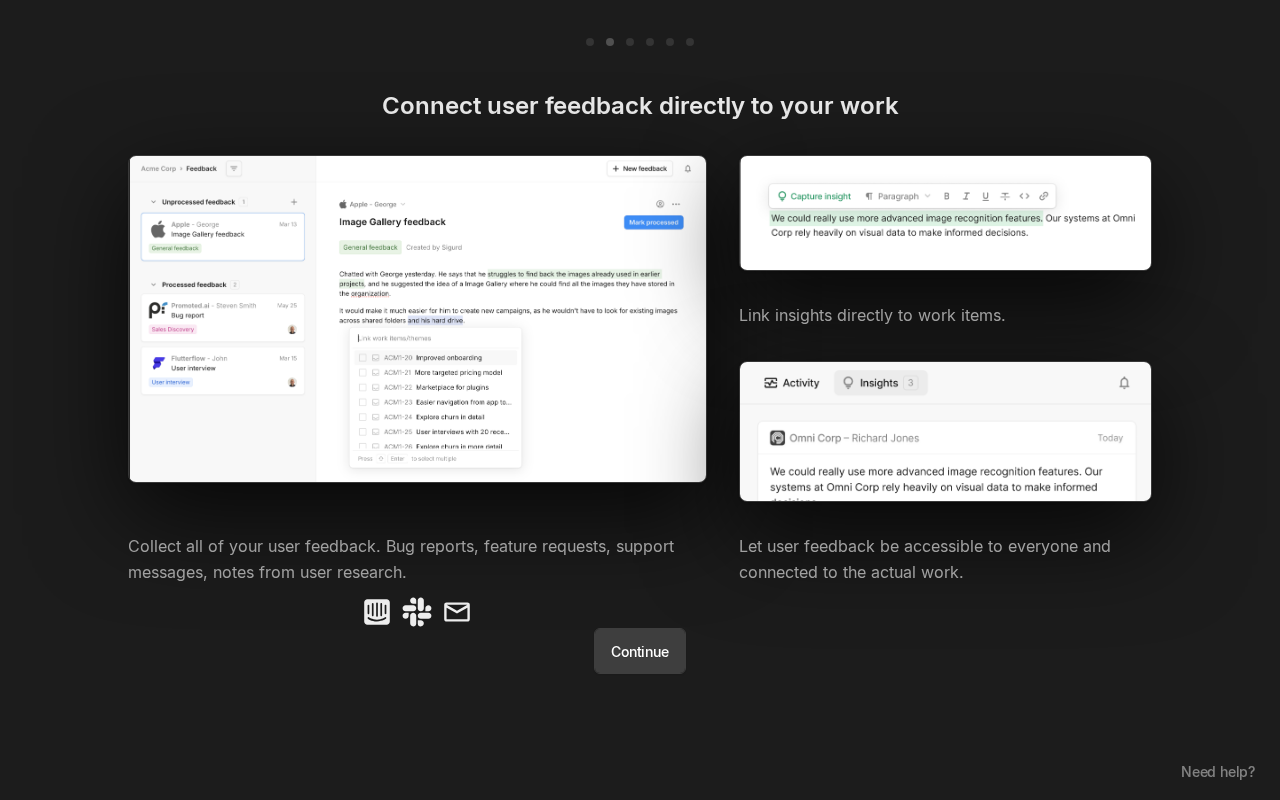click on "Continue" at bounding box center (639, 651) 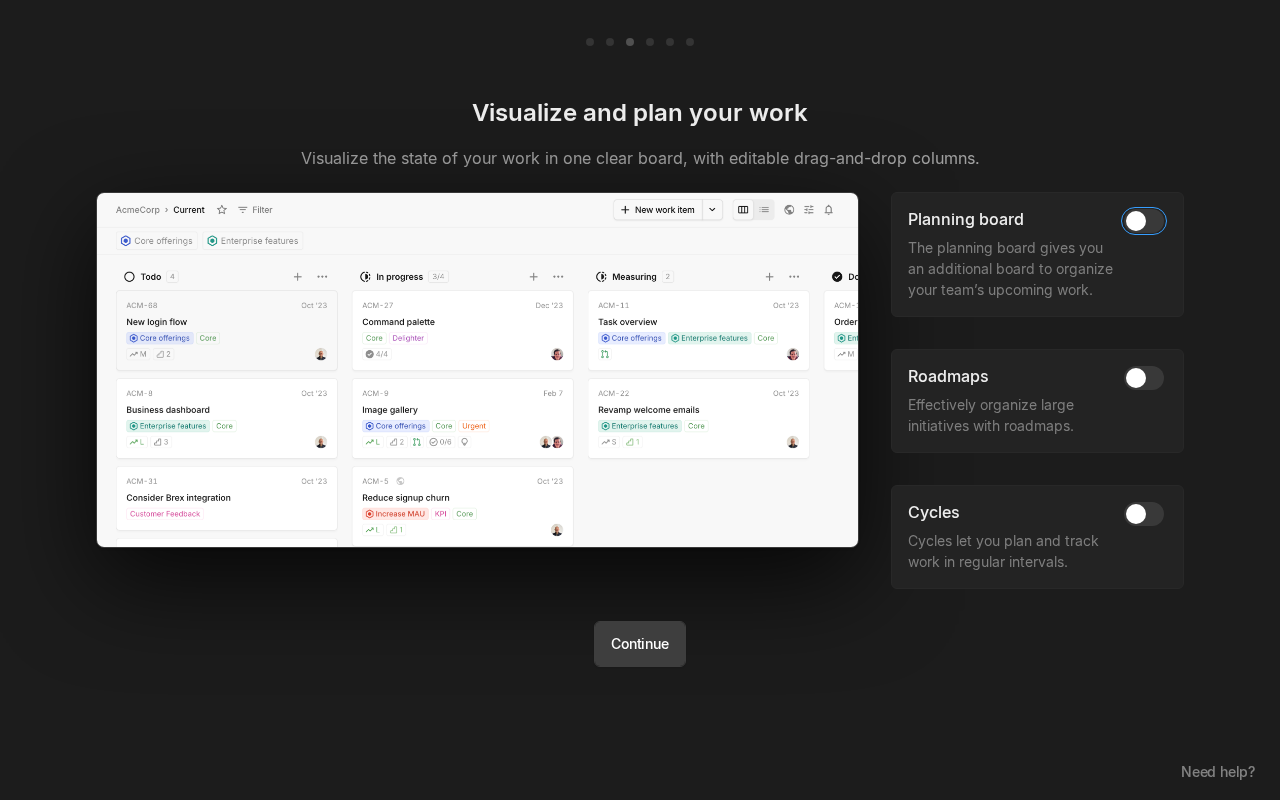 click at bounding box center [1136, 221] 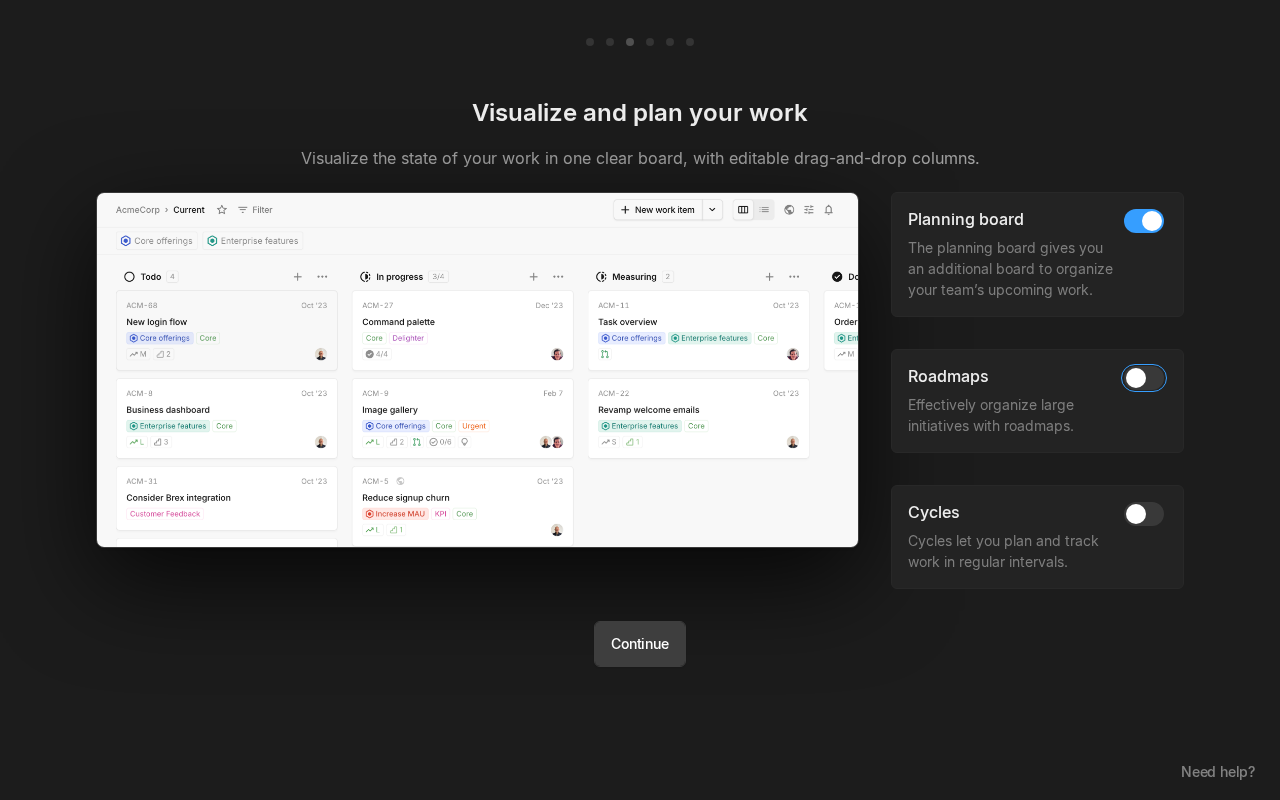 click at bounding box center [1136, 378] 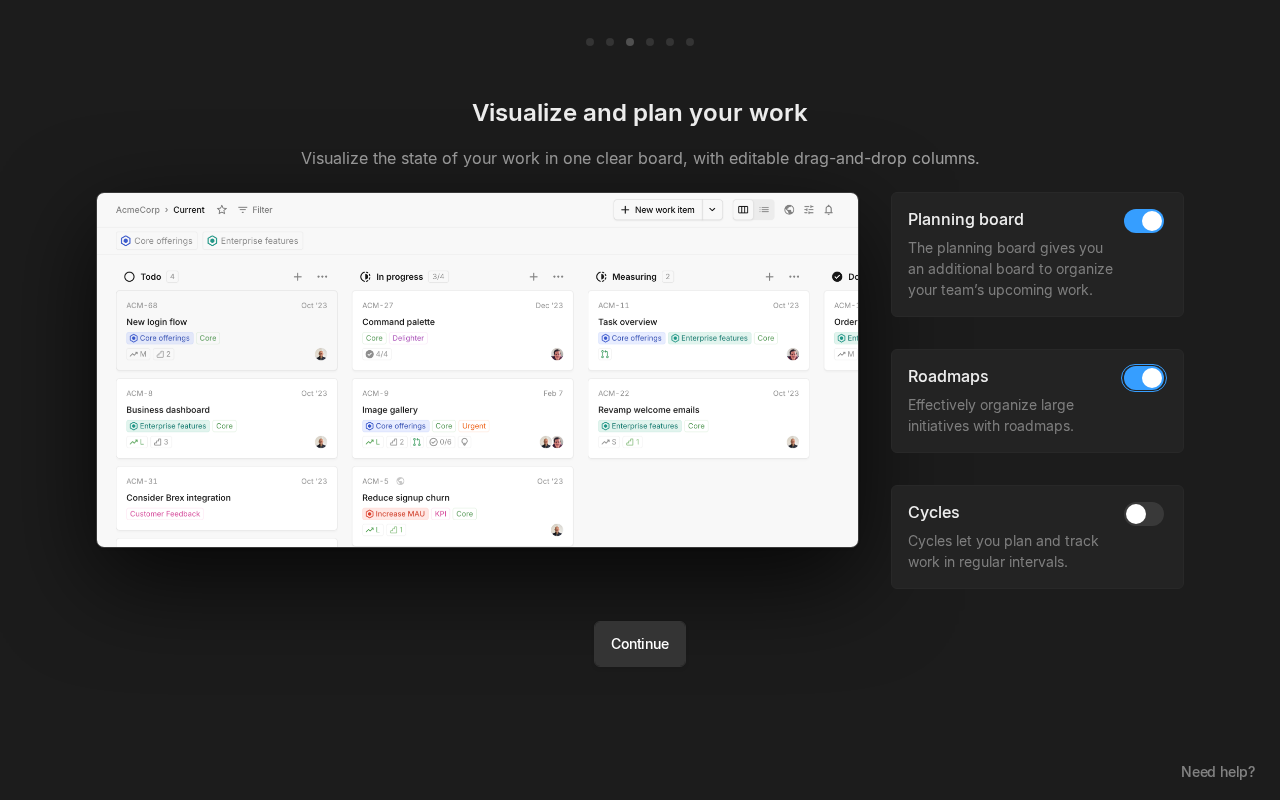click on "Continue" at bounding box center [639, 644] 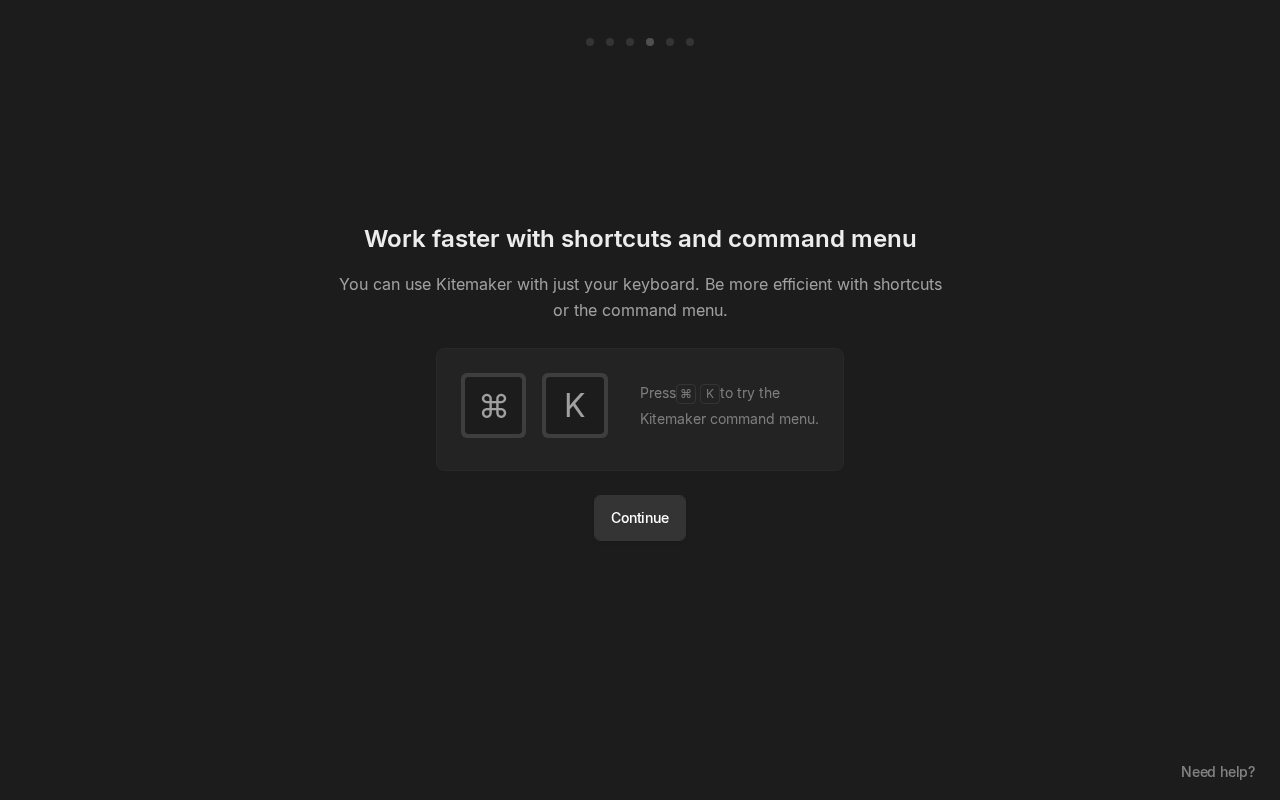 click on "Continue" at bounding box center (639, 518) 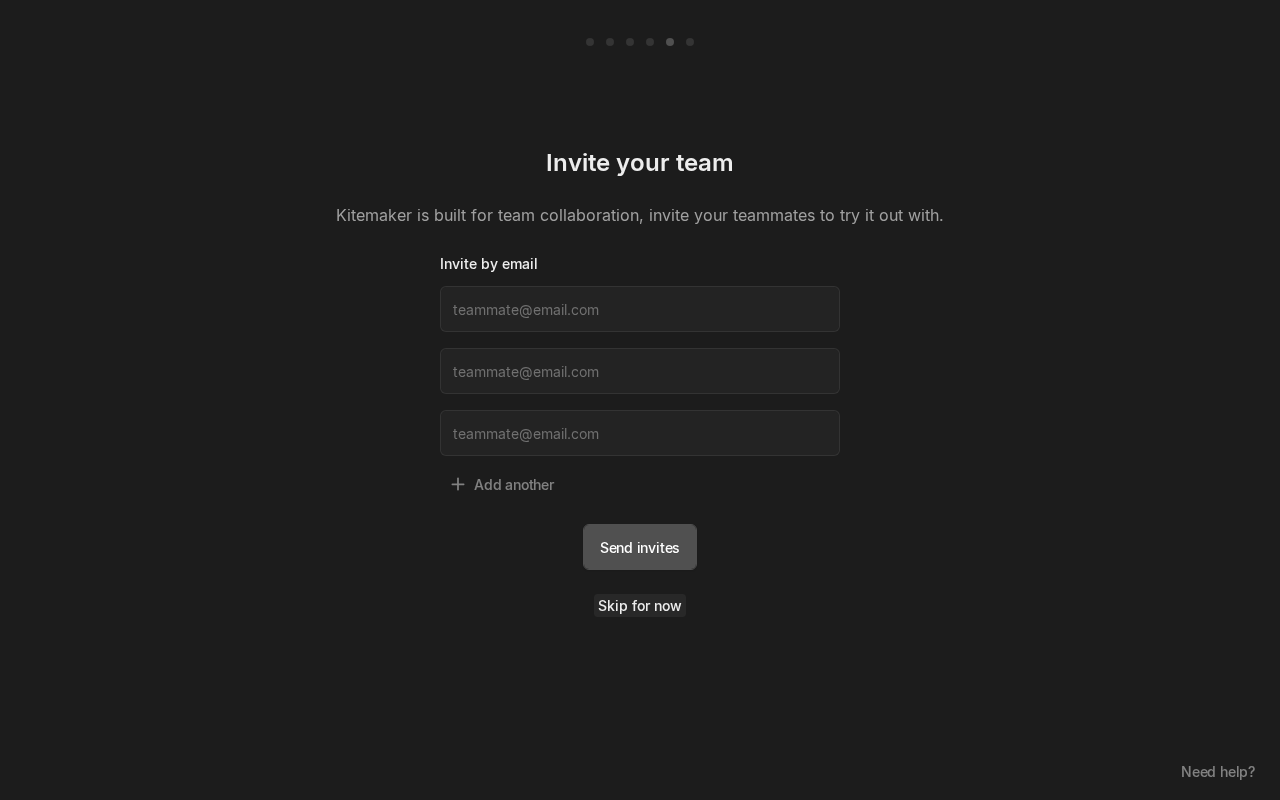 click on "Skip for now" at bounding box center [640, 605] 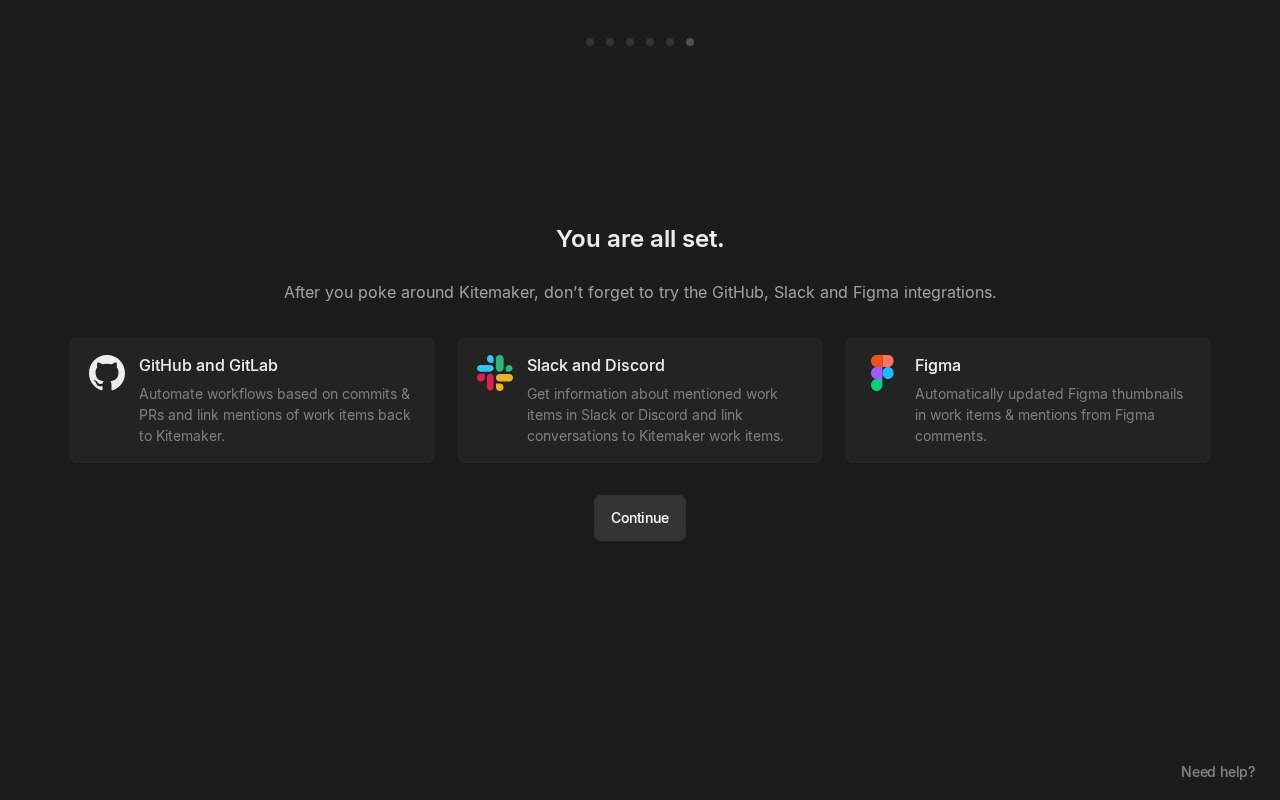 click on "Continue" at bounding box center (639, 518) 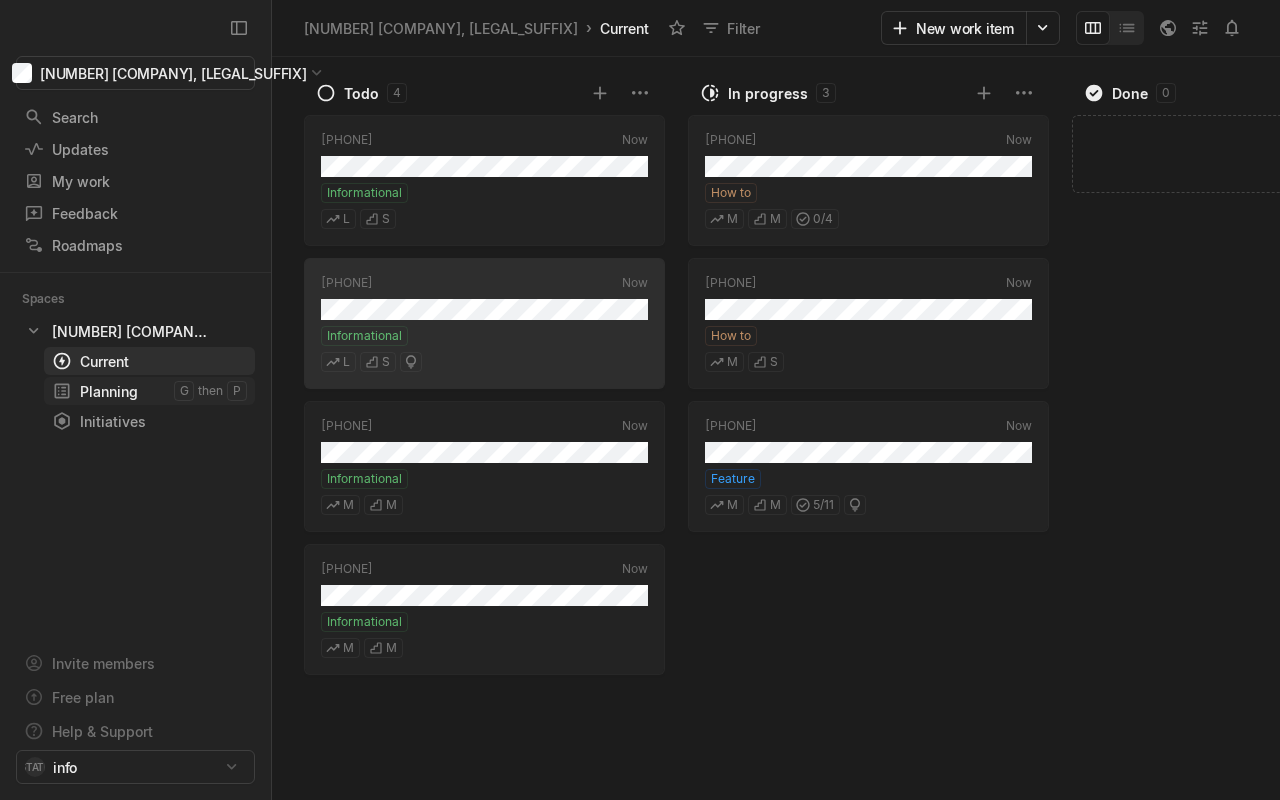 click on "Planning" at bounding box center [113, 391] 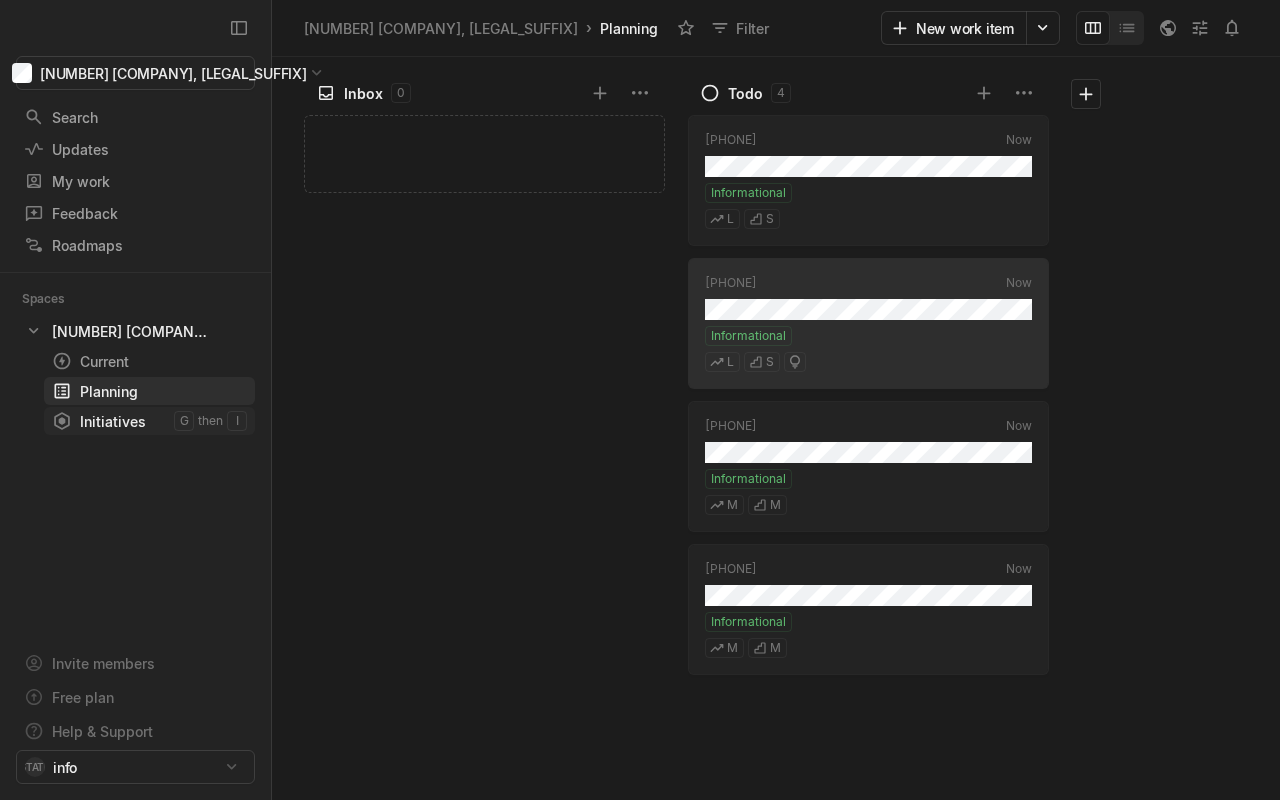 click on "Initiatives" at bounding box center [113, 421] 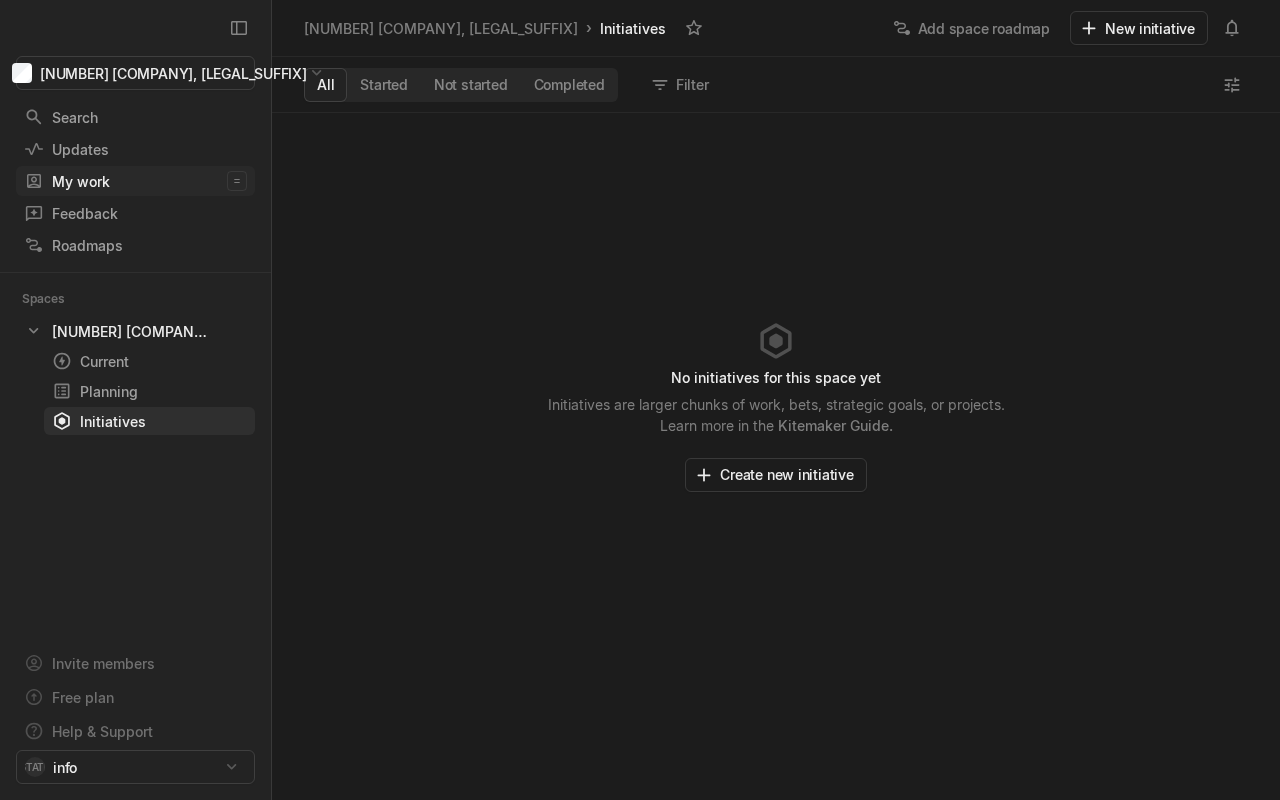 click on "My work" at bounding box center (125, 181) 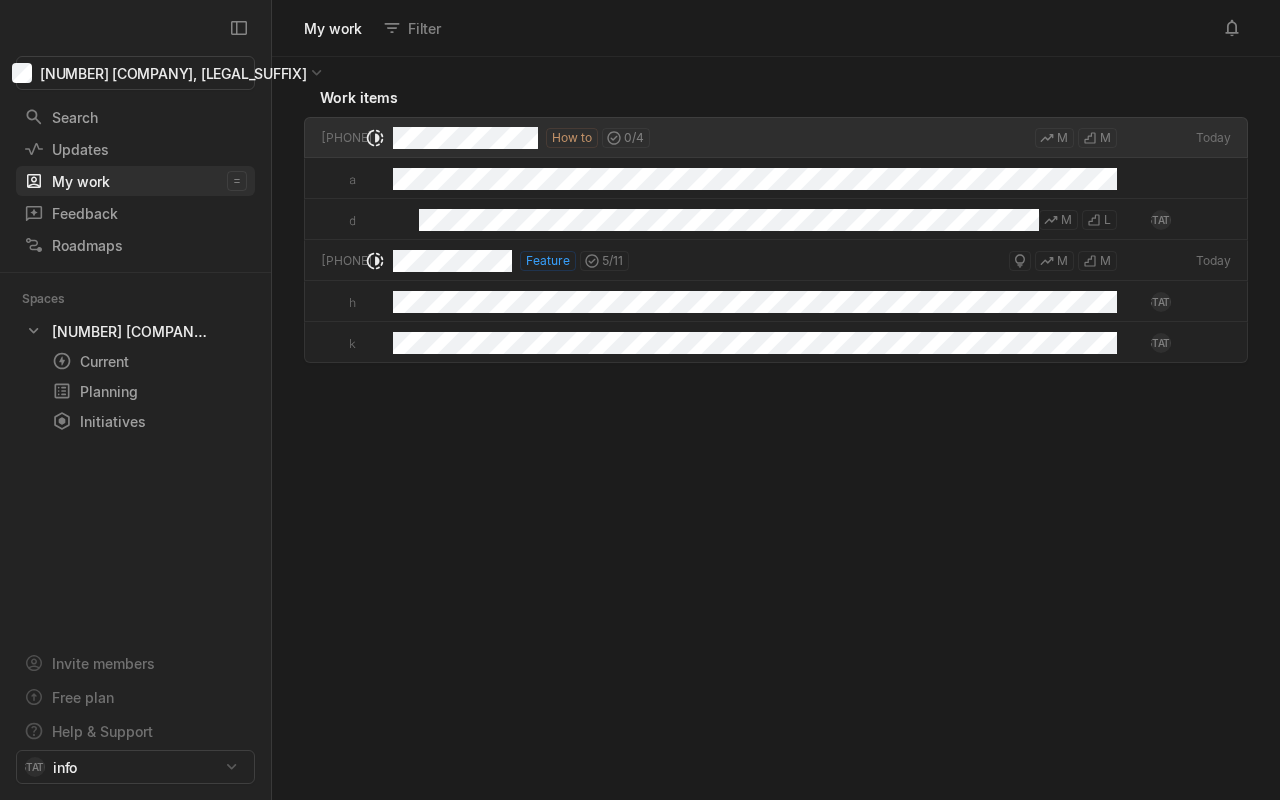 scroll, scrollTop: 1, scrollLeft: 1, axis: both 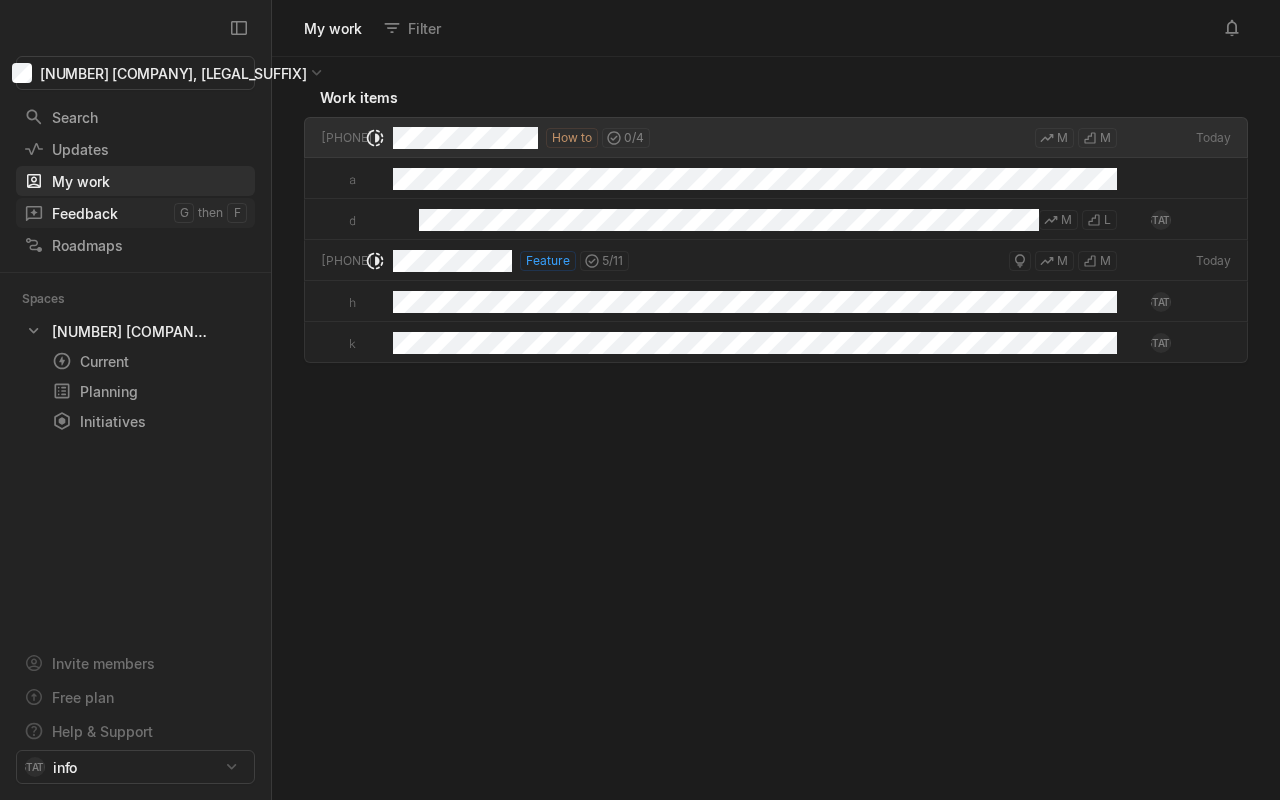 click on "Feedback" at bounding box center (99, 213) 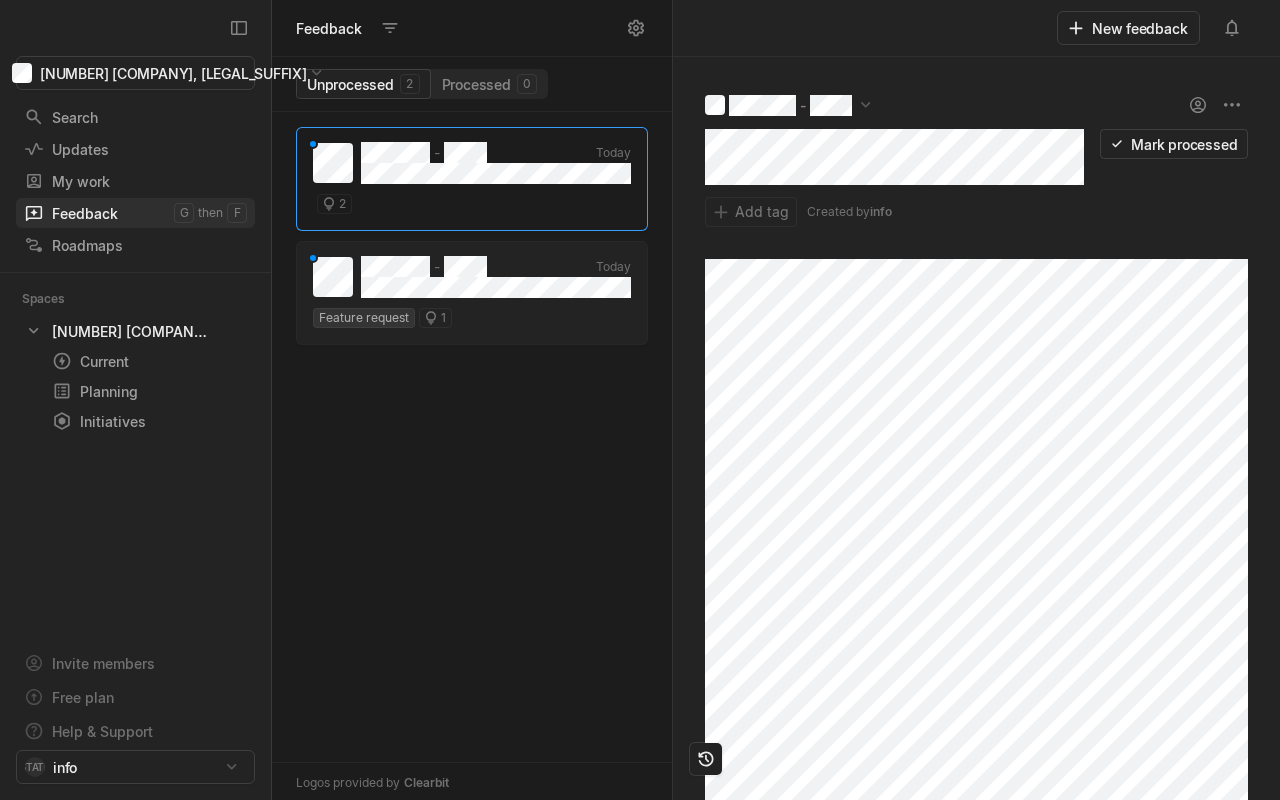 scroll, scrollTop: 1, scrollLeft: 1, axis: both 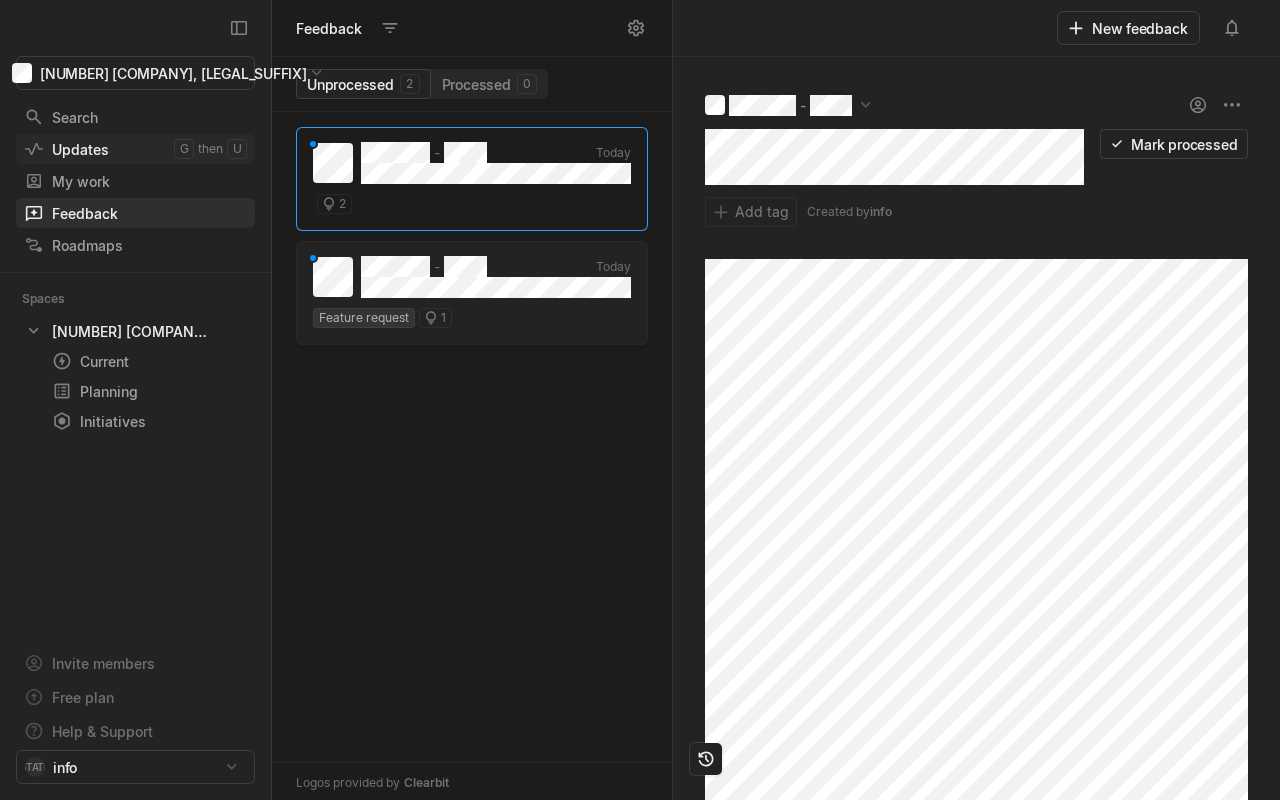 click on "Updates" at bounding box center (99, 149) 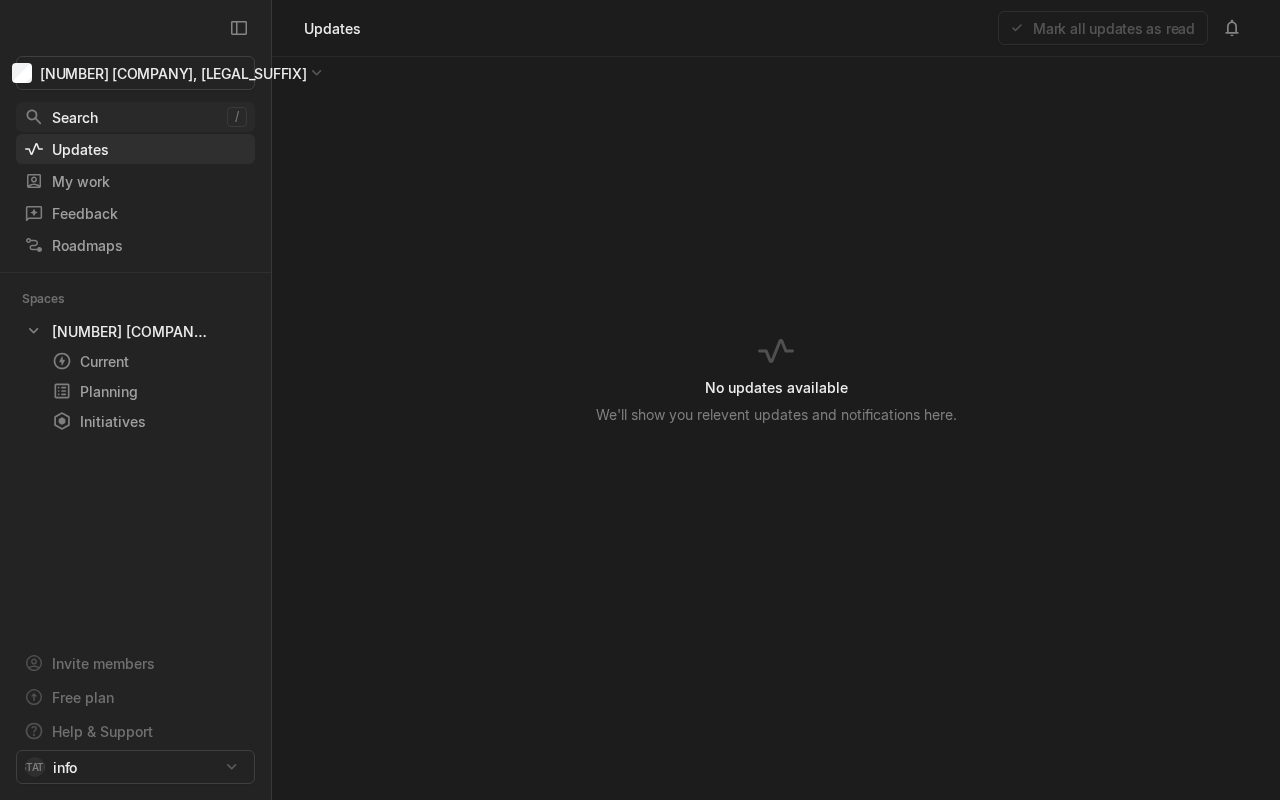 click on "Search" at bounding box center [125, 117] 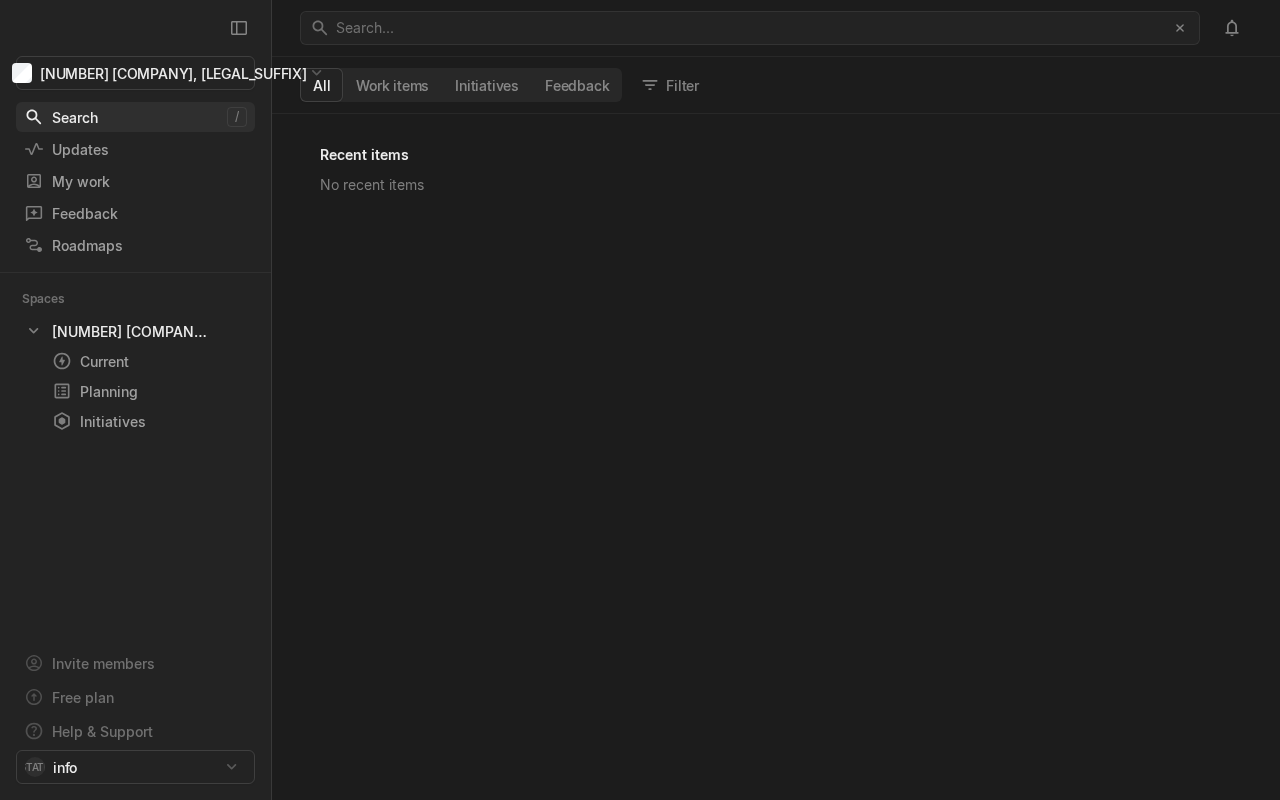 scroll, scrollTop: 1, scrollLeft: 1, axis: both 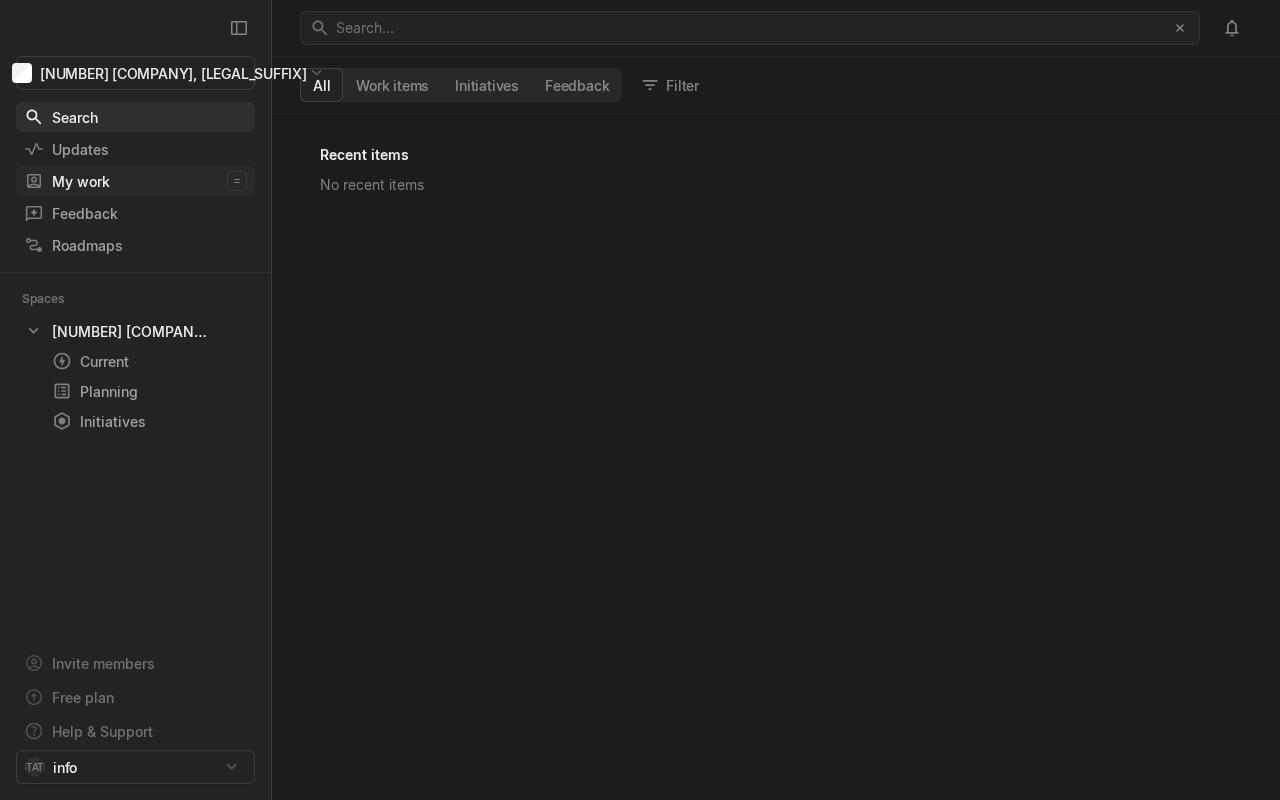 click on "My work =" at bounding box center [135, 181] 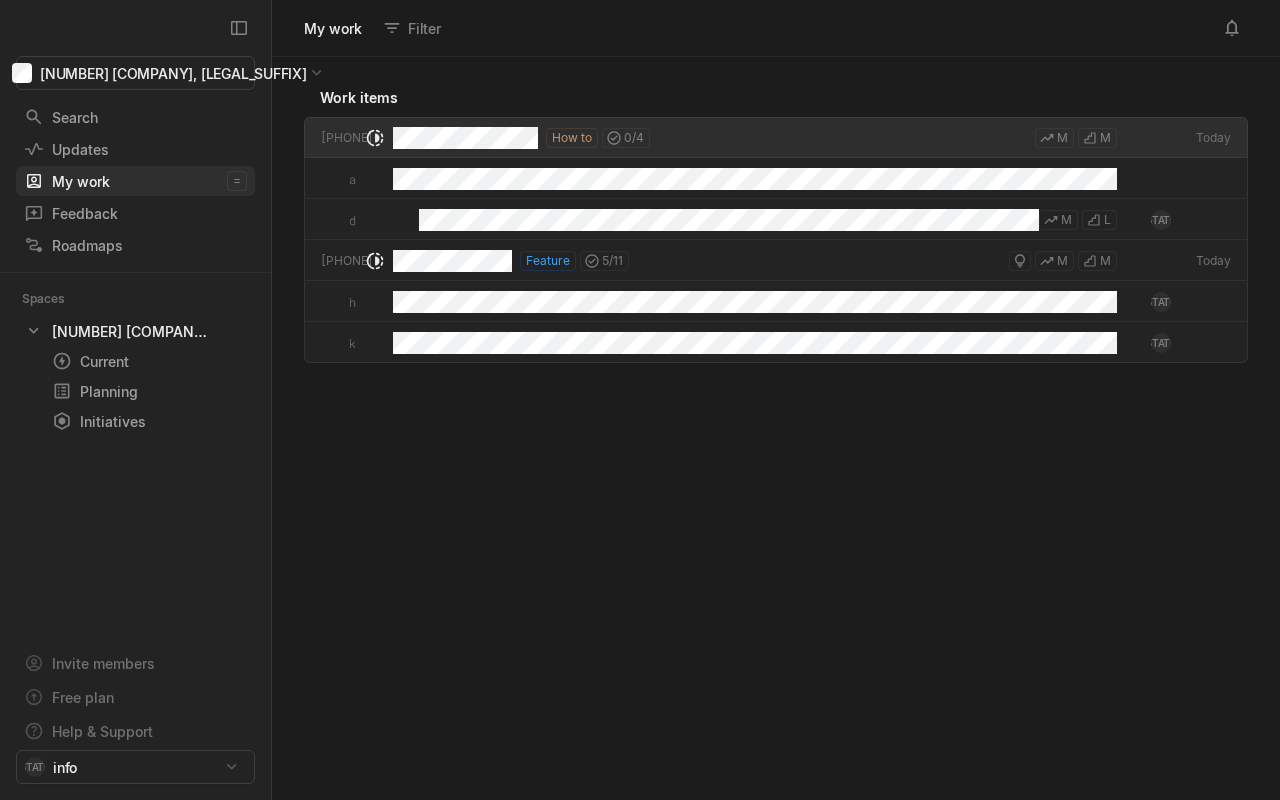 scroll, scrollTop: 1, scrollLeft: 1, axis: both 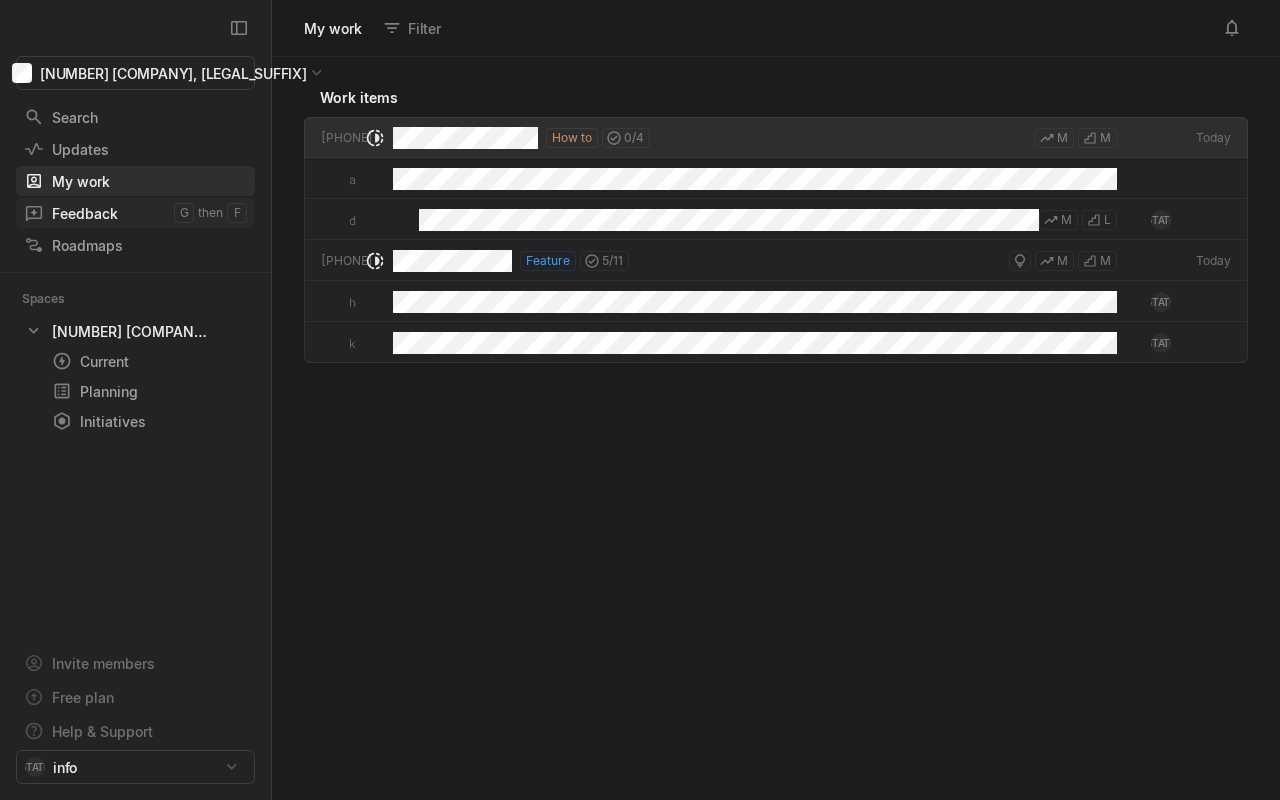 click on "Feedback" at bounding box center [99, 213] 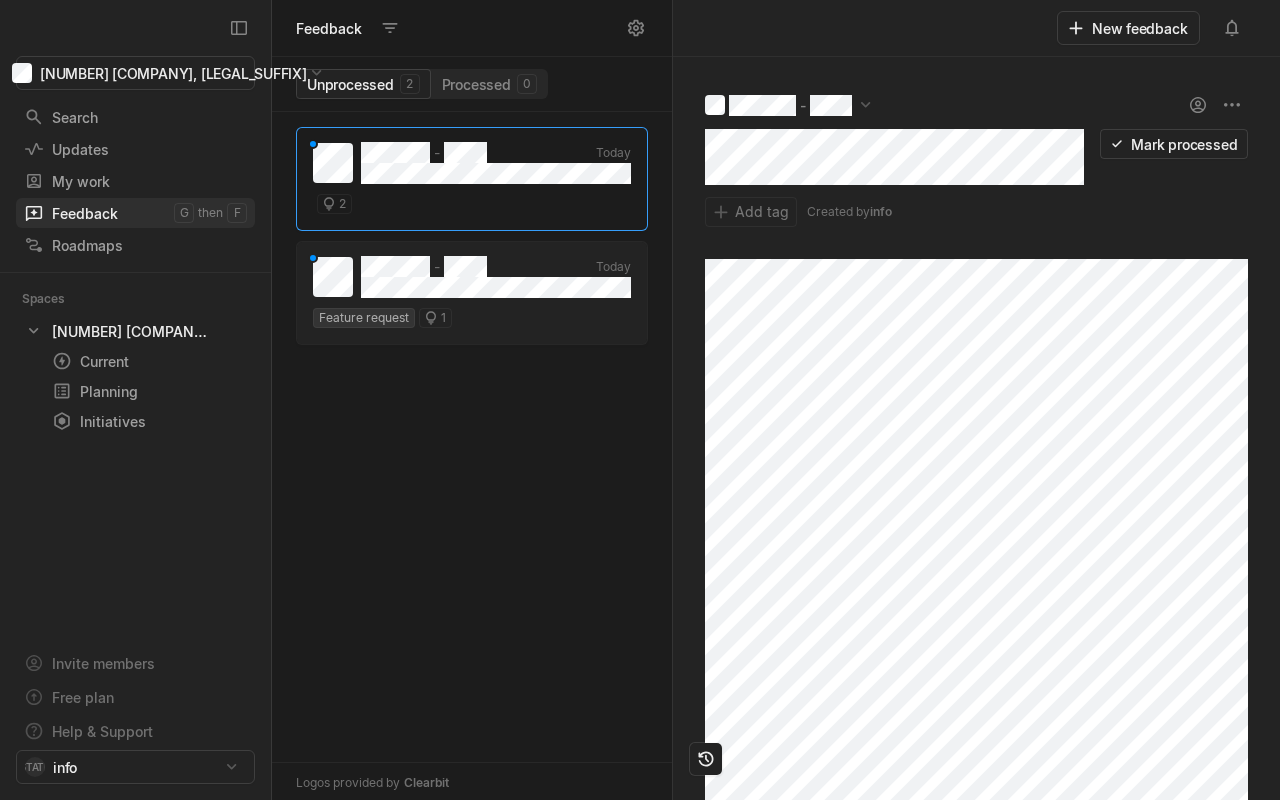 scroll, scrollTop: 1, scrollLeft: 1, axis: both 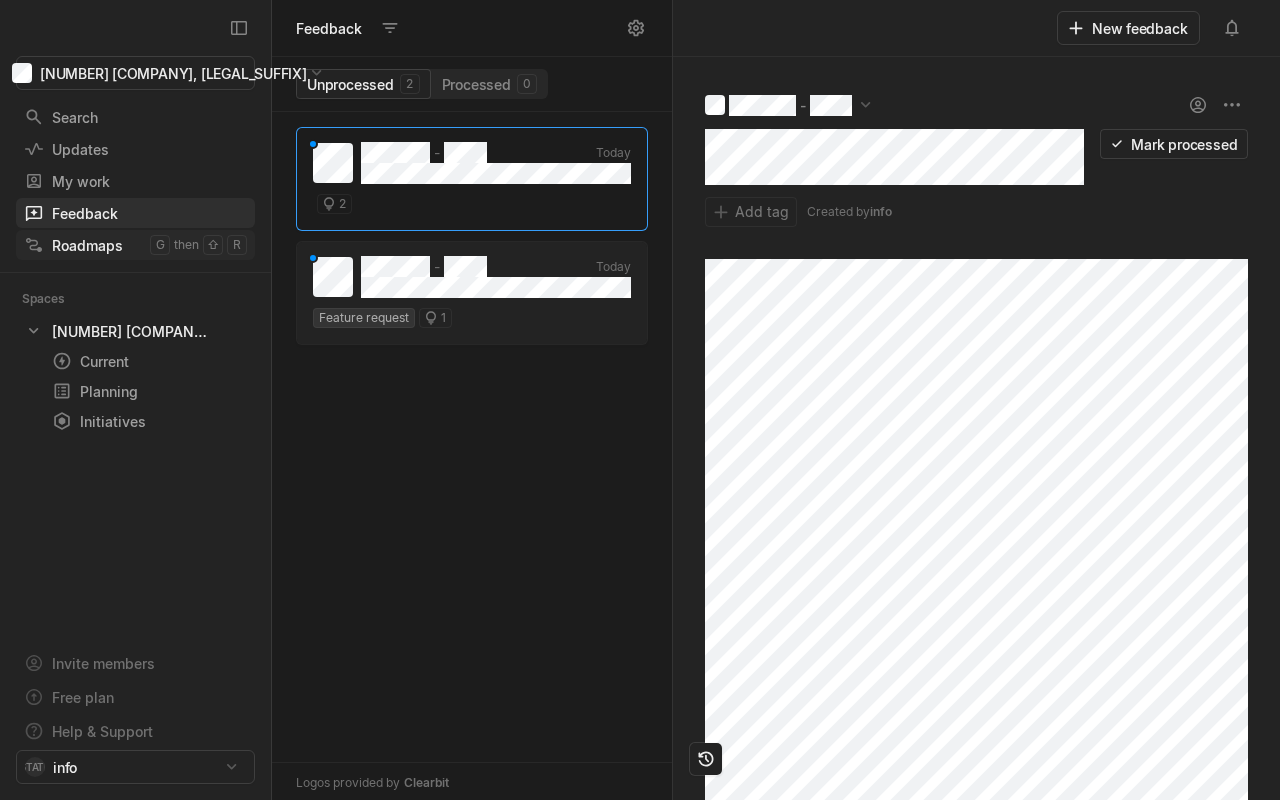 click on "Roadmaps" at bounding box center (87, 245) 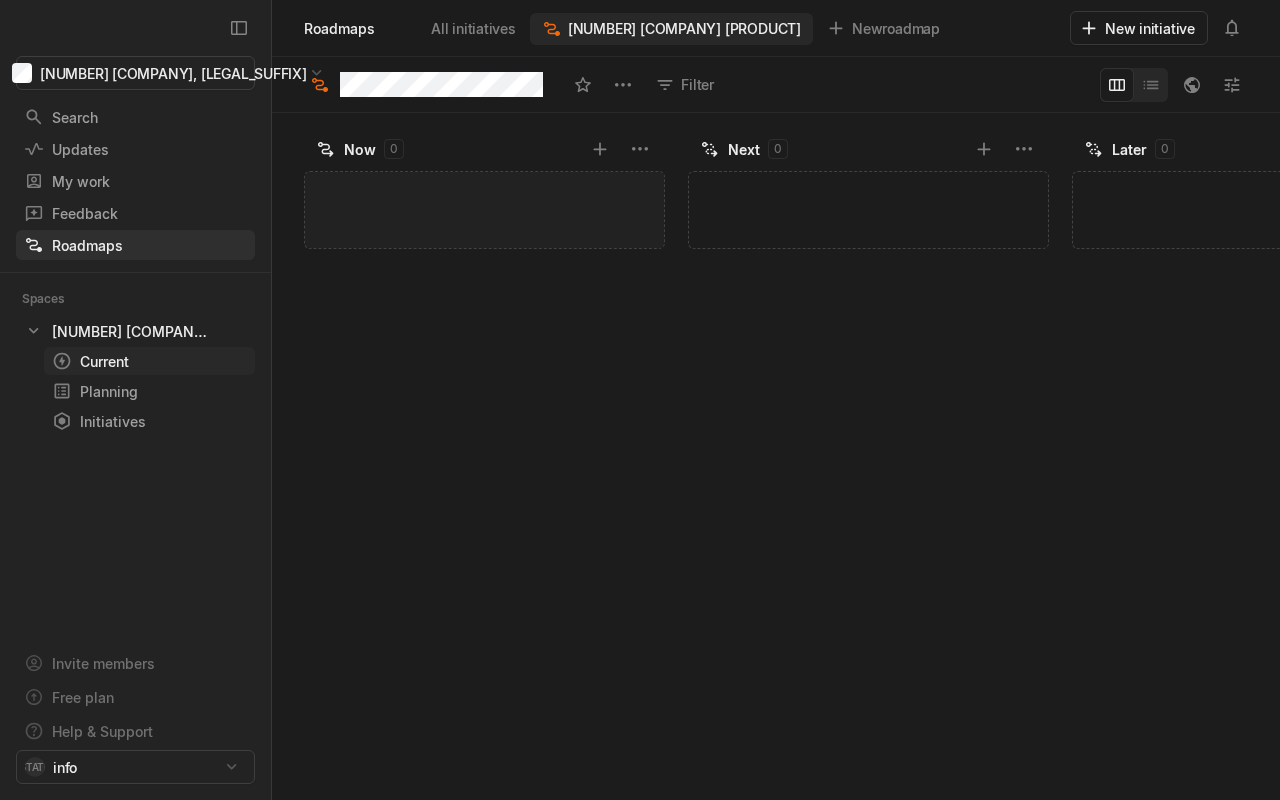 click on "Current" at bounding box center [113, 361] 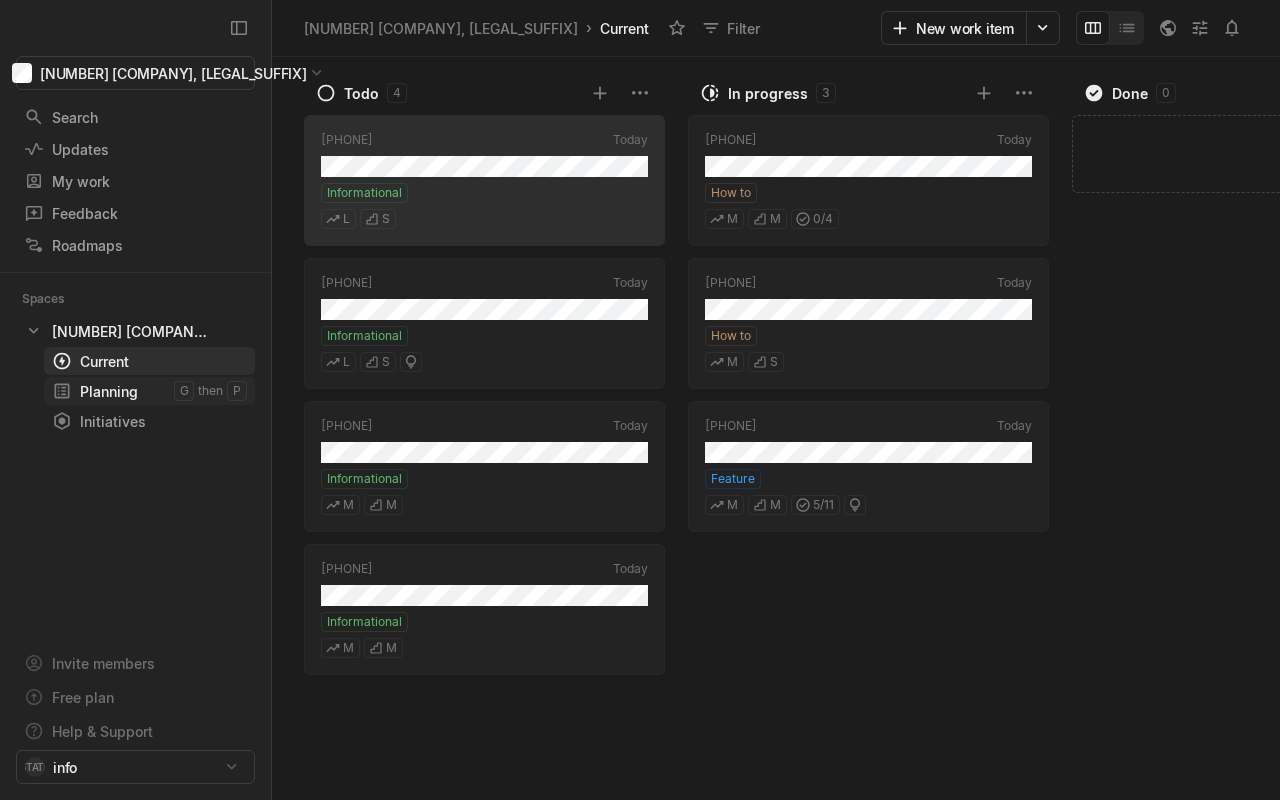 click on "Planning" at bounding box center [113, 391] 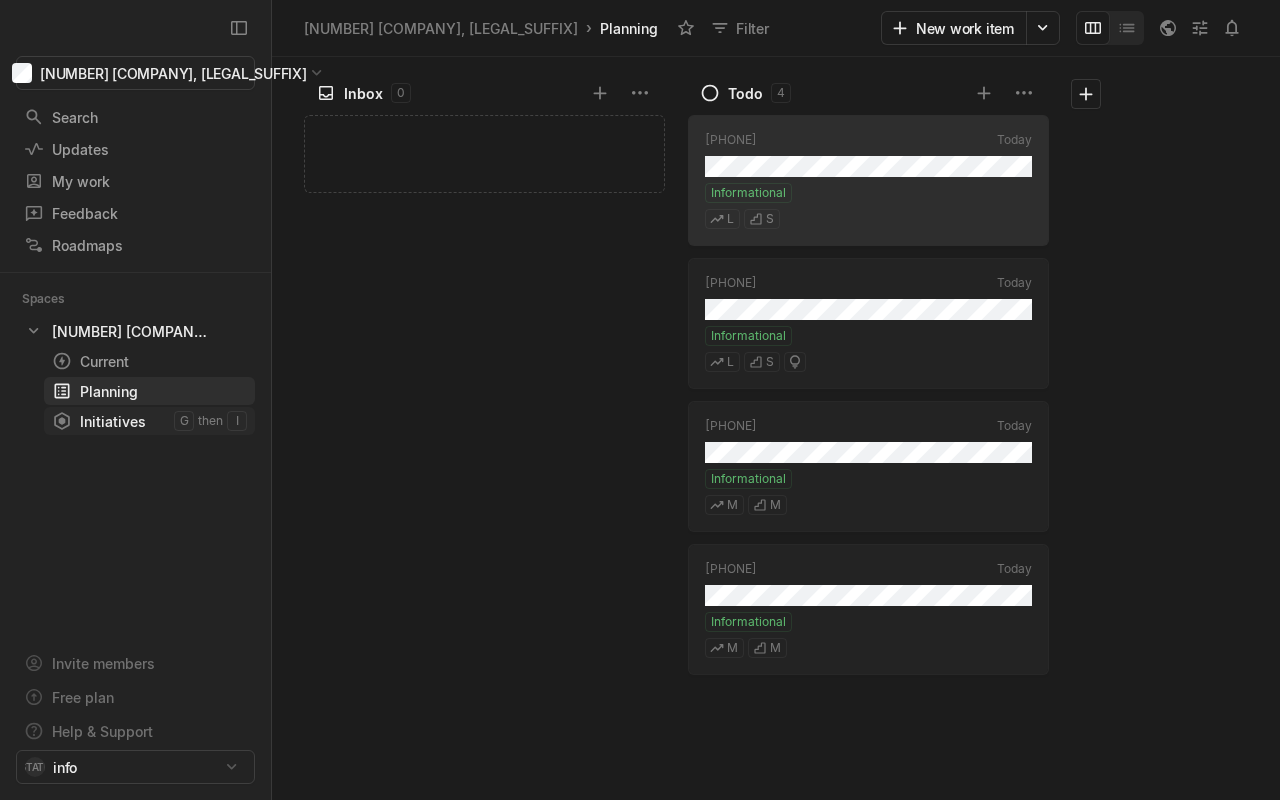 click on "Initiatives" at bounding box center [113, 421] 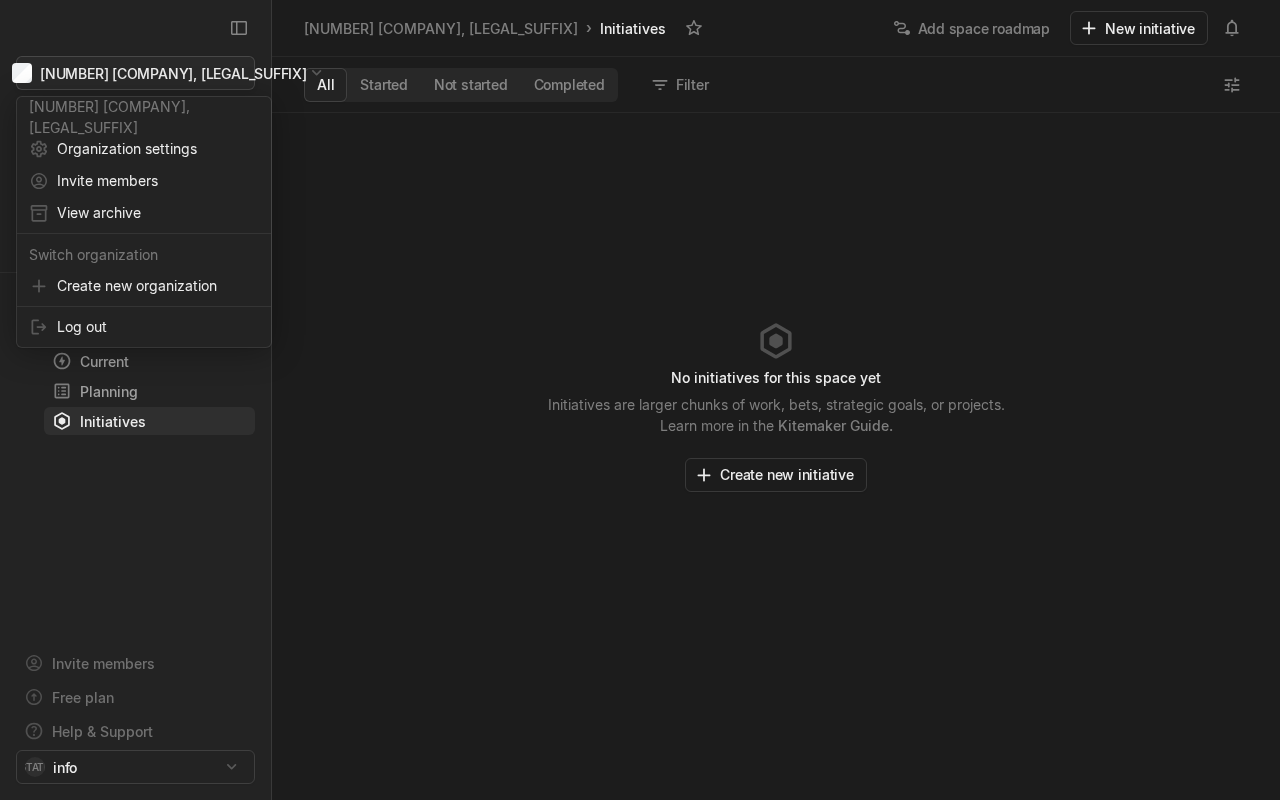 click on "[NUMBER] [COMPANY], [LEGAL_SUFFIX] [PRODUCT] / Updates g then u My work = Feedback g then f Roadmaps g then ⇧ r Spaces [NUMBER] [COMPANY], [LEGAL_SUFFIX] [NUMBER] Current g then c Planning g then p Initiatives g then i Invite members Free plan Help & Support [STATE] info [NUMBER] [COMPANY], [LEGAL_SUFFIX] › Initiatives Add space roadmap New initiative All Started Not started Completed Filter No initiatives for this space yet Initiatives are larger chunks of work, bets, strategic goals, or projects. Learn more in the   Kitemaker Guide. Create new initiative
Press space bar to start a drag.
When dragging you can use the arrow keys to move the item around and escape to cancel.
Some screen readers may require you to be in focus mode or to use your pass through key
[NUMBER] [COMPANY], [LEGAL_SUFFIX] Organization settings Invite members View archive Switch organization Create new organization Log out" at bounding box center [640, 400] 